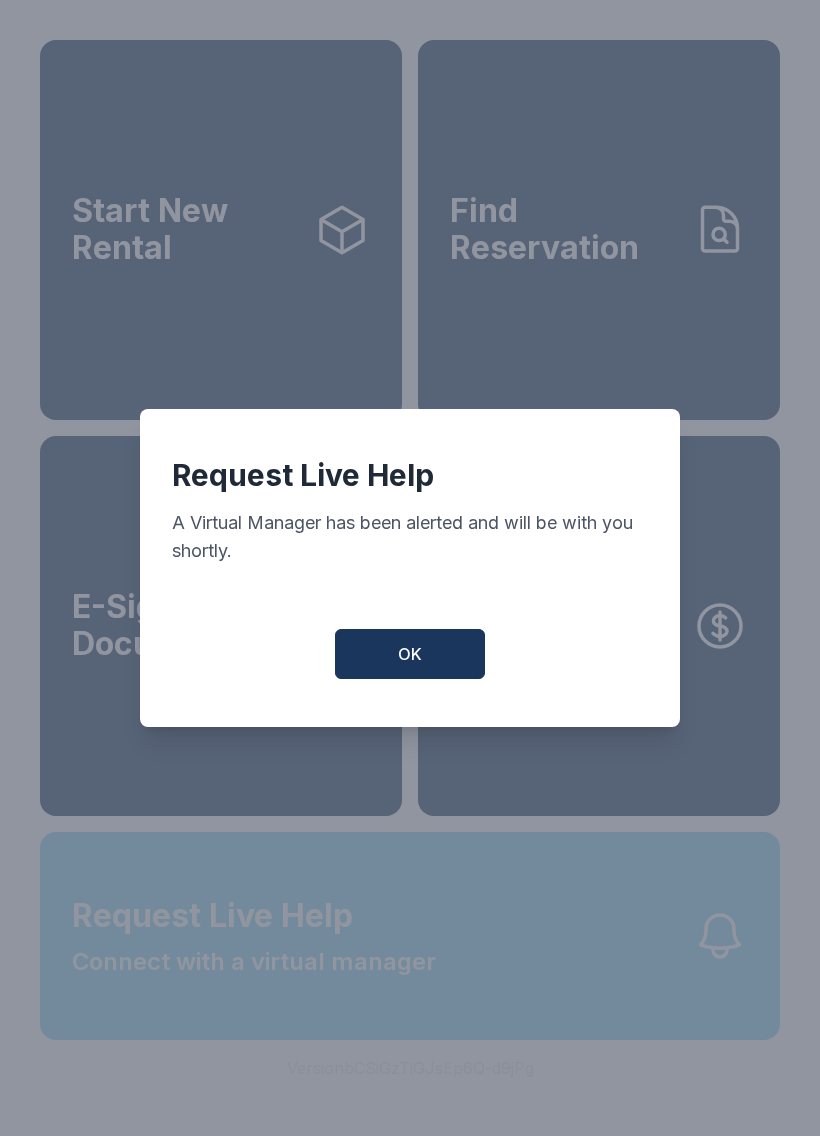 scroll, scrollTop: 0, scrollLeft: 0, axis: both 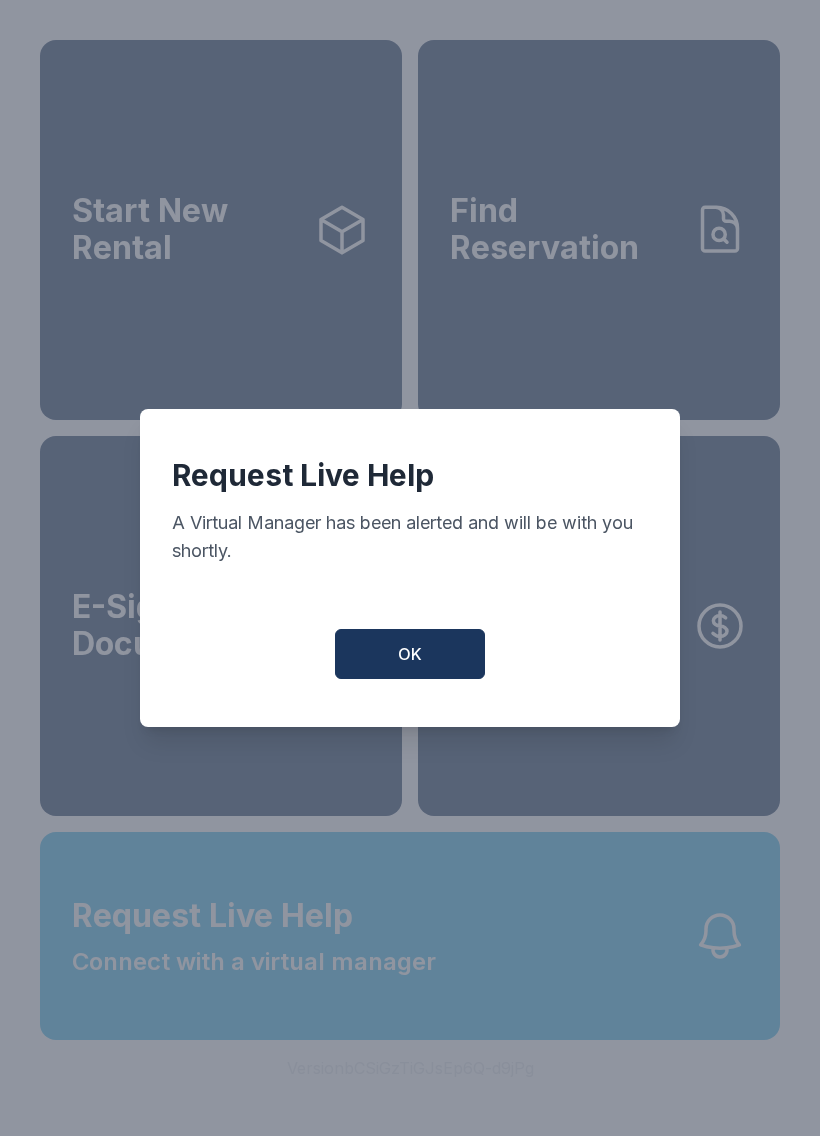 click on "OK" at bounding box center [410, 654] 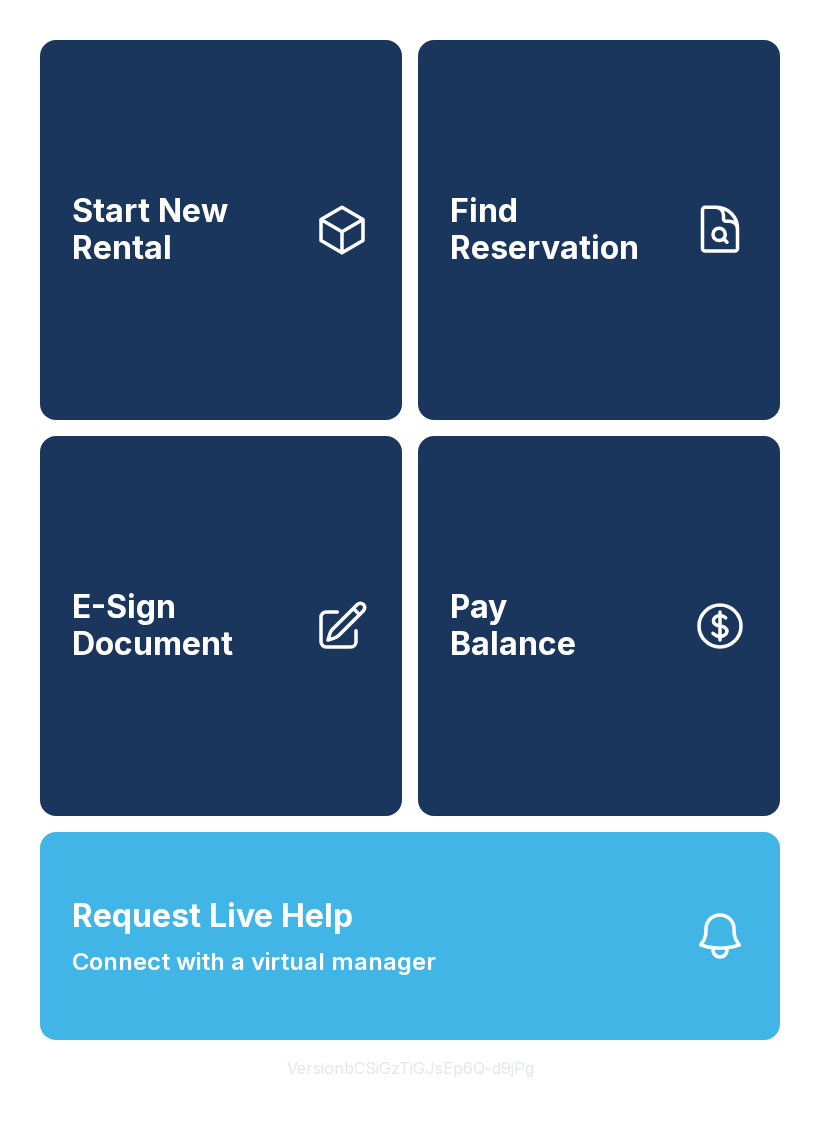 click on "Connect with a virtual manager" at bounding box center (254, 962) 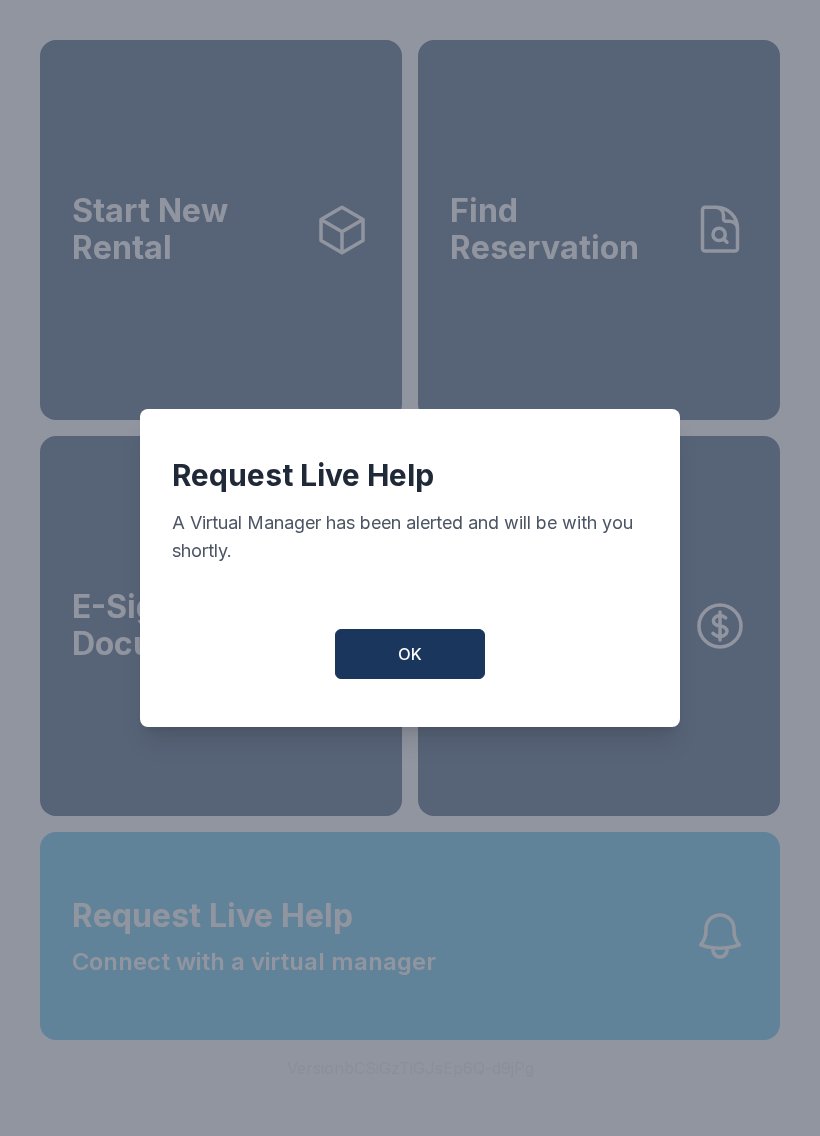 click on "OK" at bounding box center [410, 654] 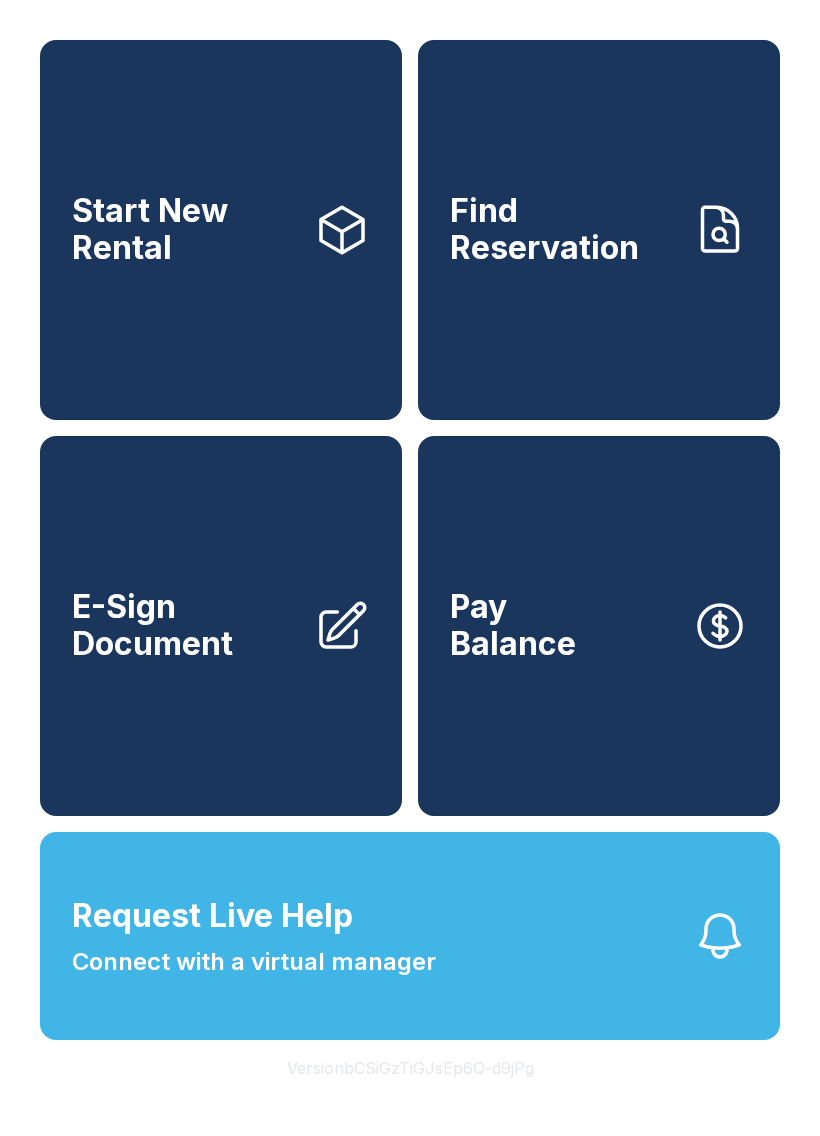 click on "Find Reservation" at bounding box center [563, 229] 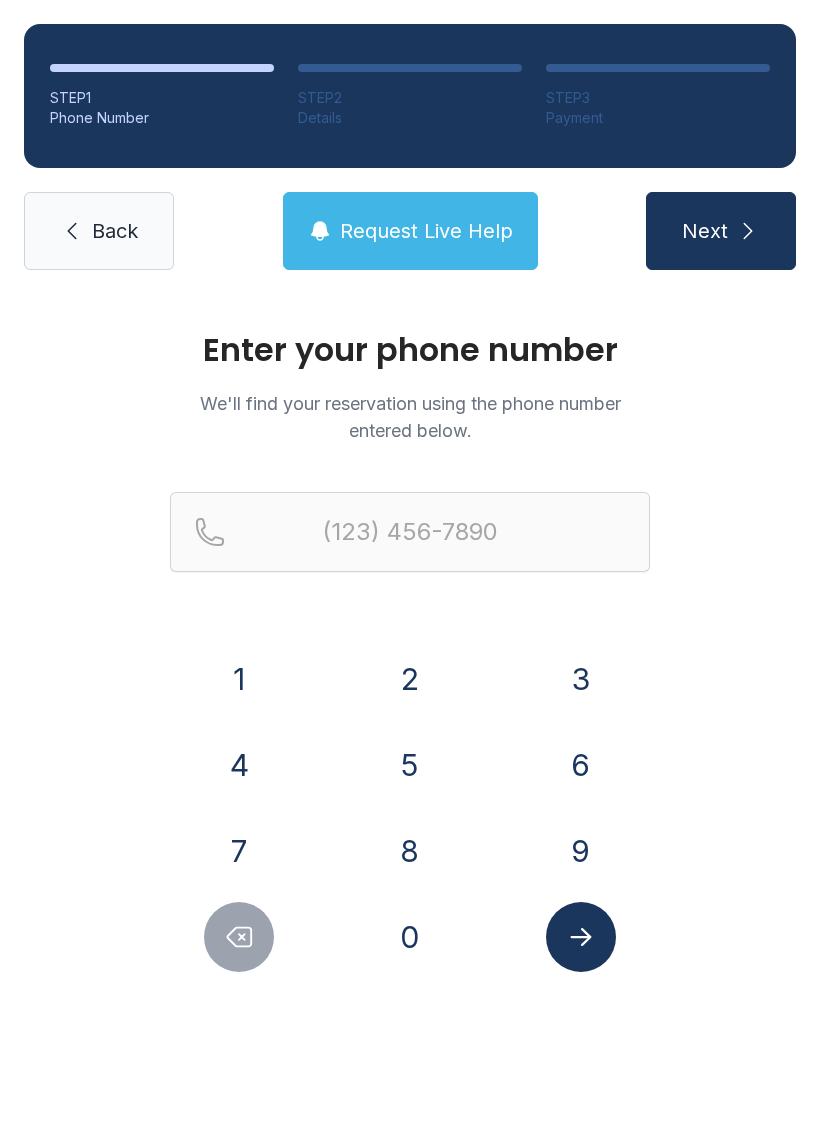 click on "7" at bounding box center (239, 679) 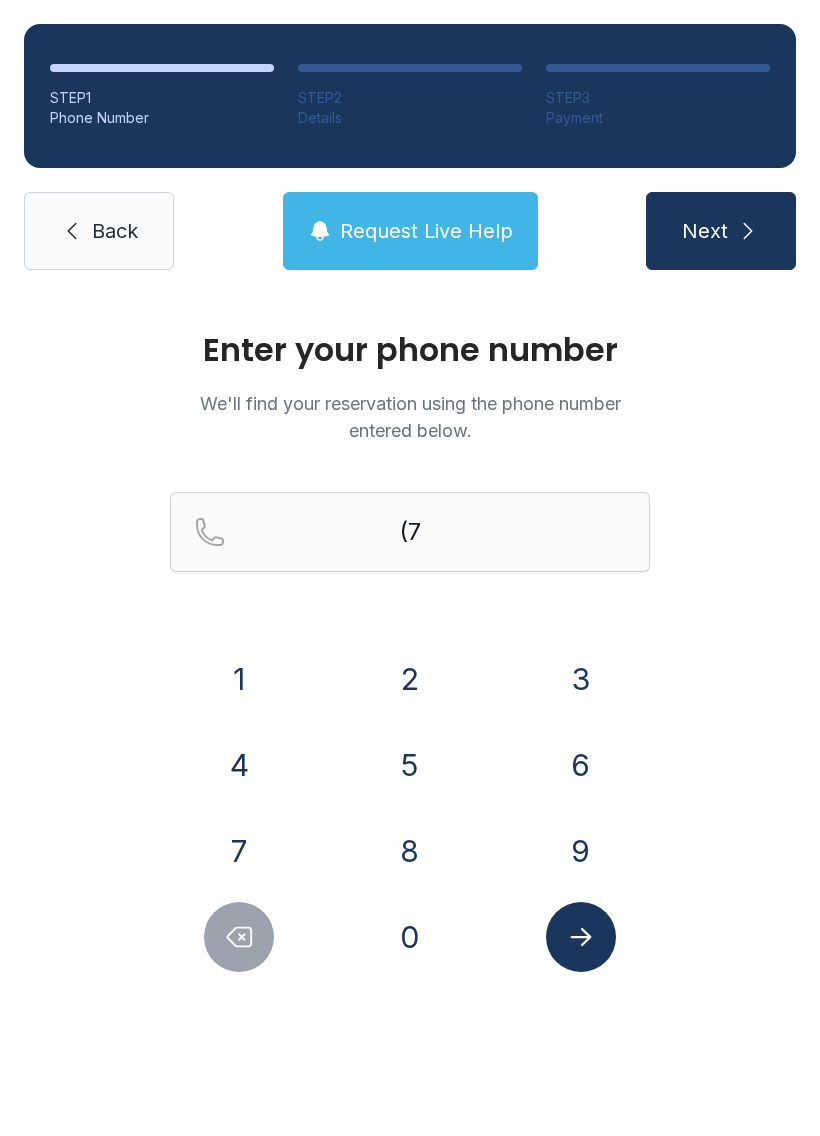 click on "5" at bounding box center (239, 679) 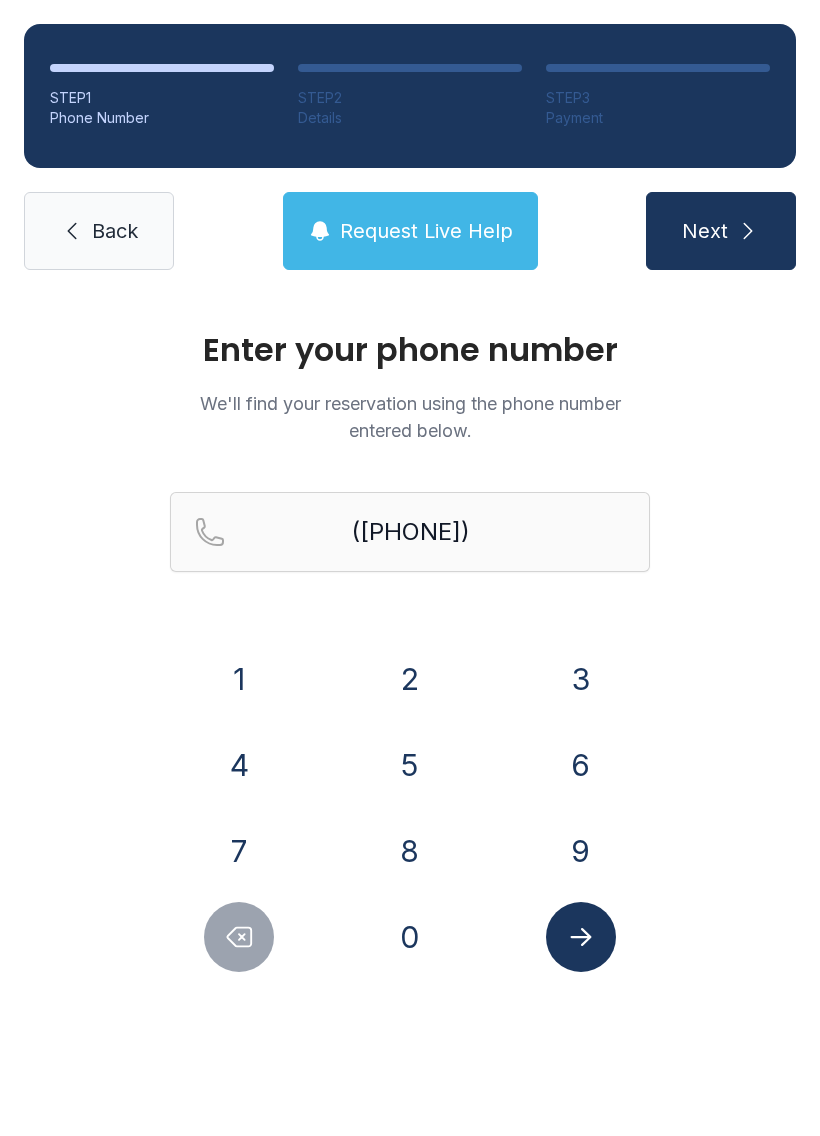 click on "7" at bounding box center (239, 851) 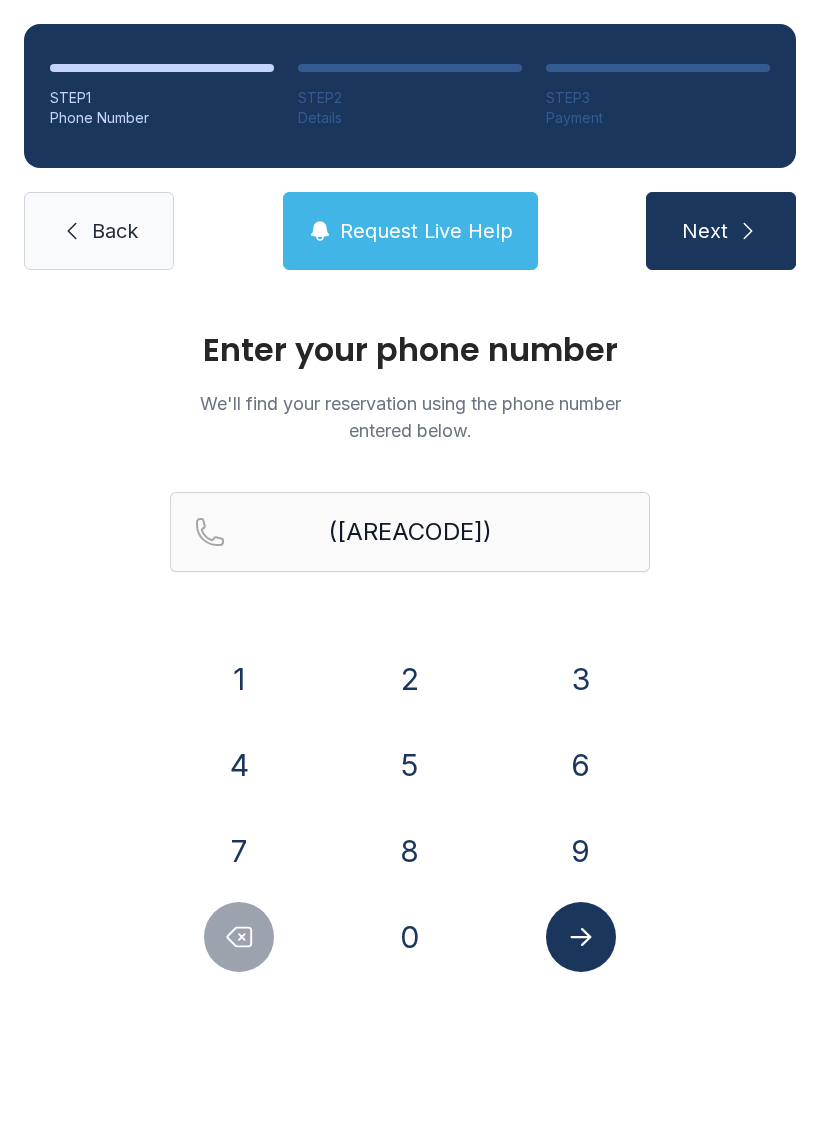 click at bounding box center [239, 937] 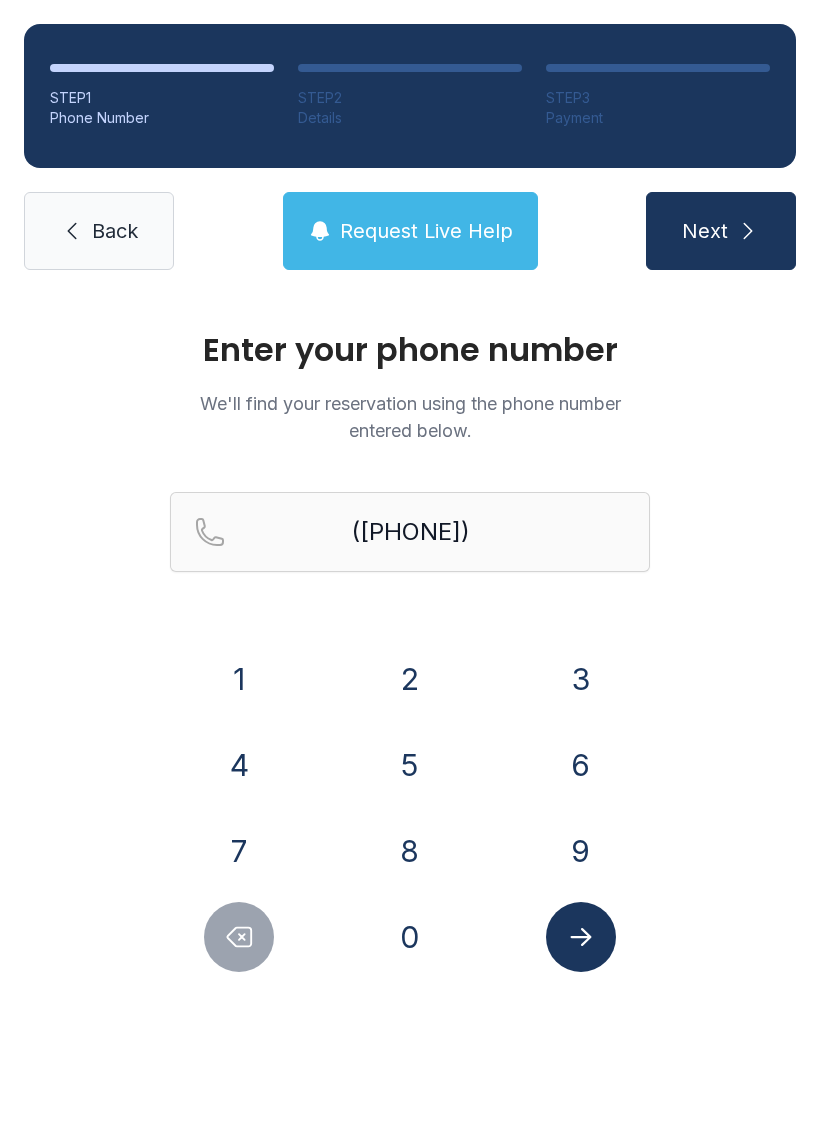 click on "7" at bounding box center [239, 679] 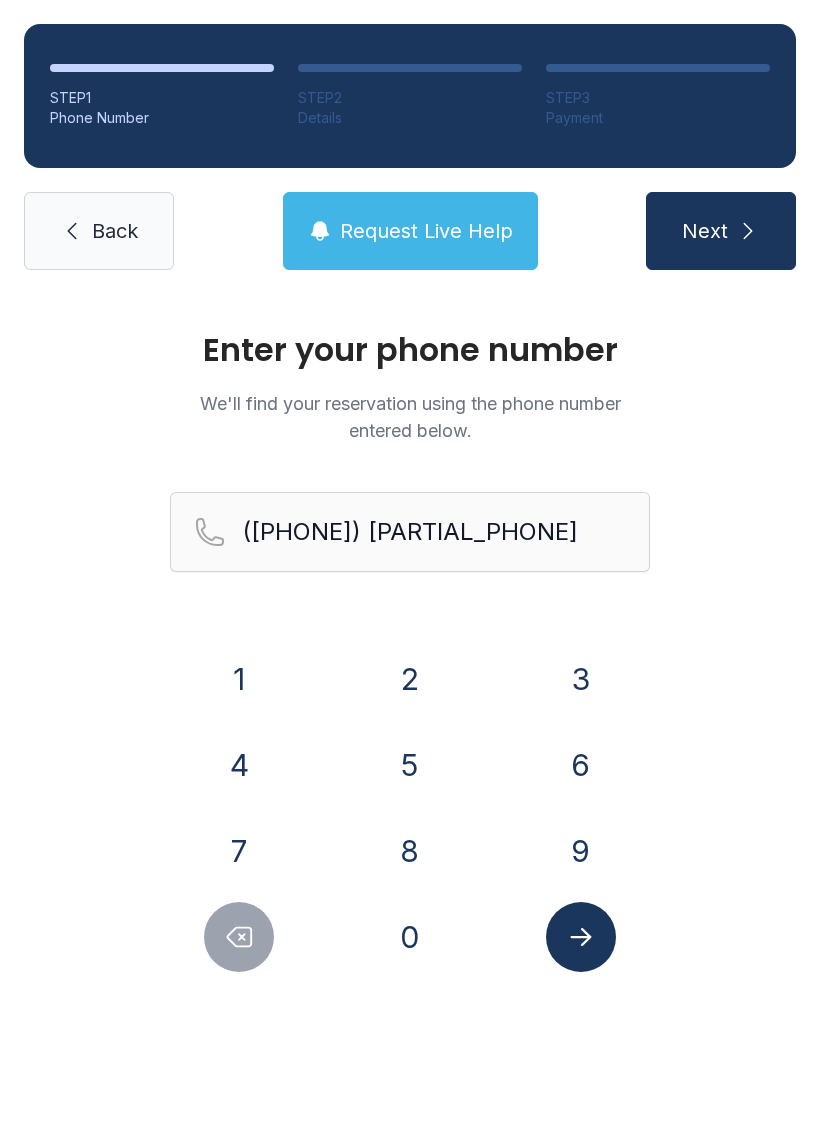 click on "1" at bounding box center [239, 679] 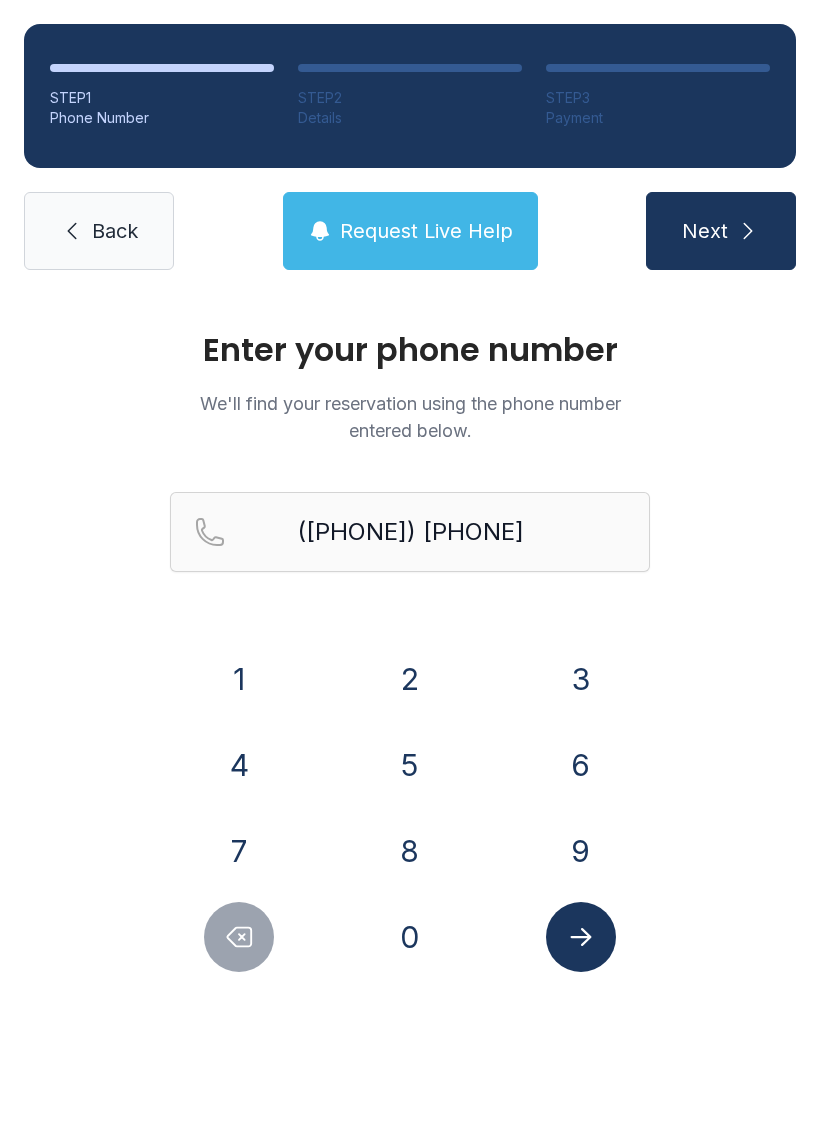 click on "3" at bounding box center [239, 679] 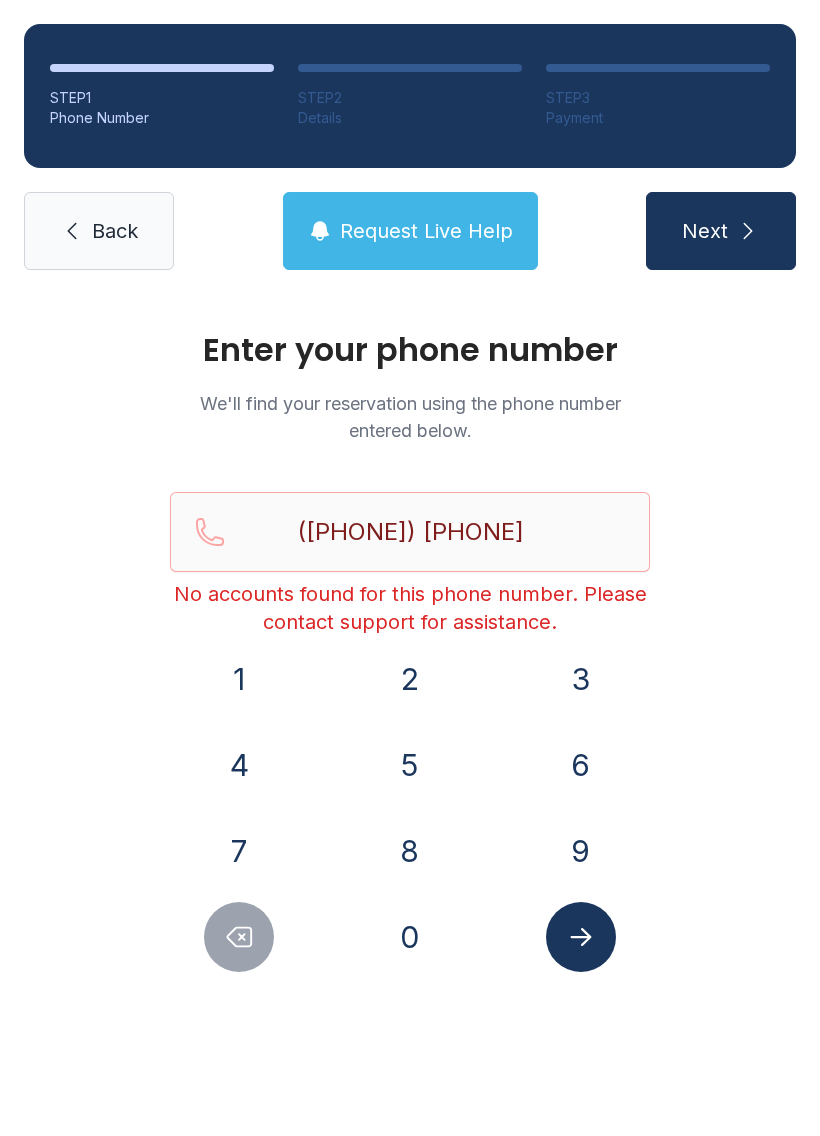 click on "8" at bounding box center (239, 679) 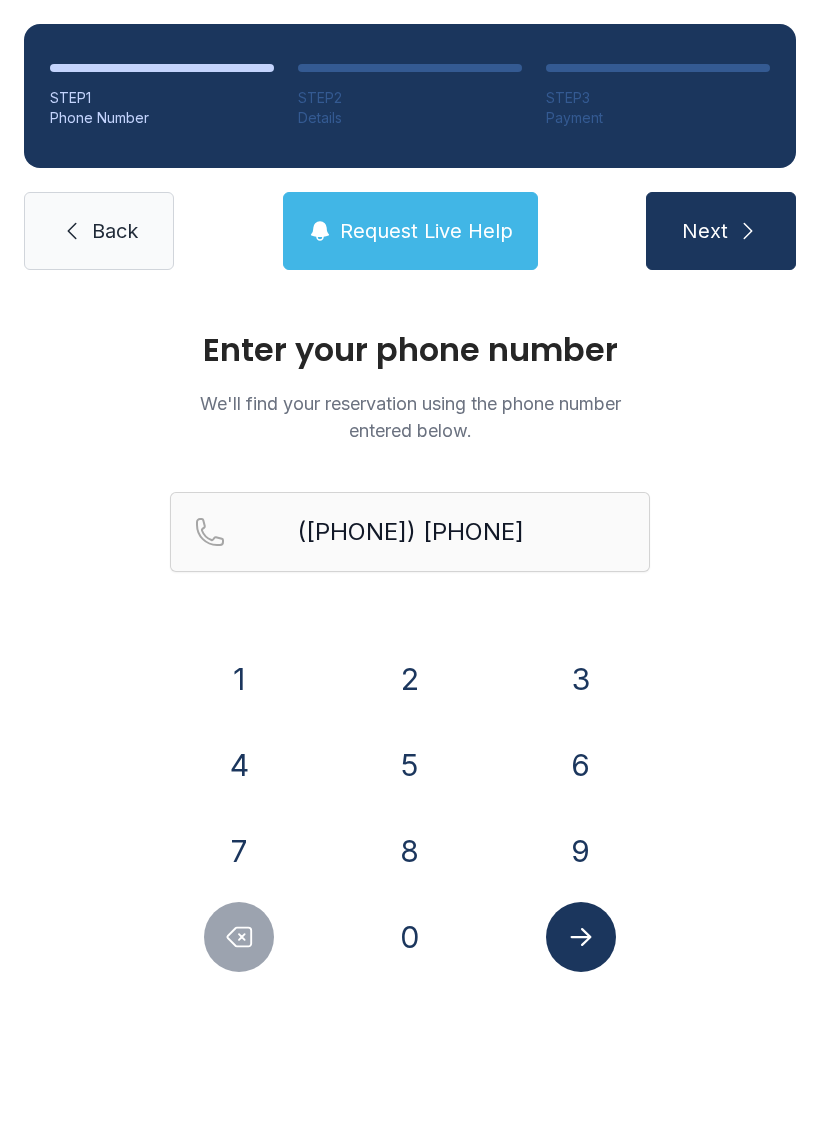 click on "6" at bounding box center [239, 679] 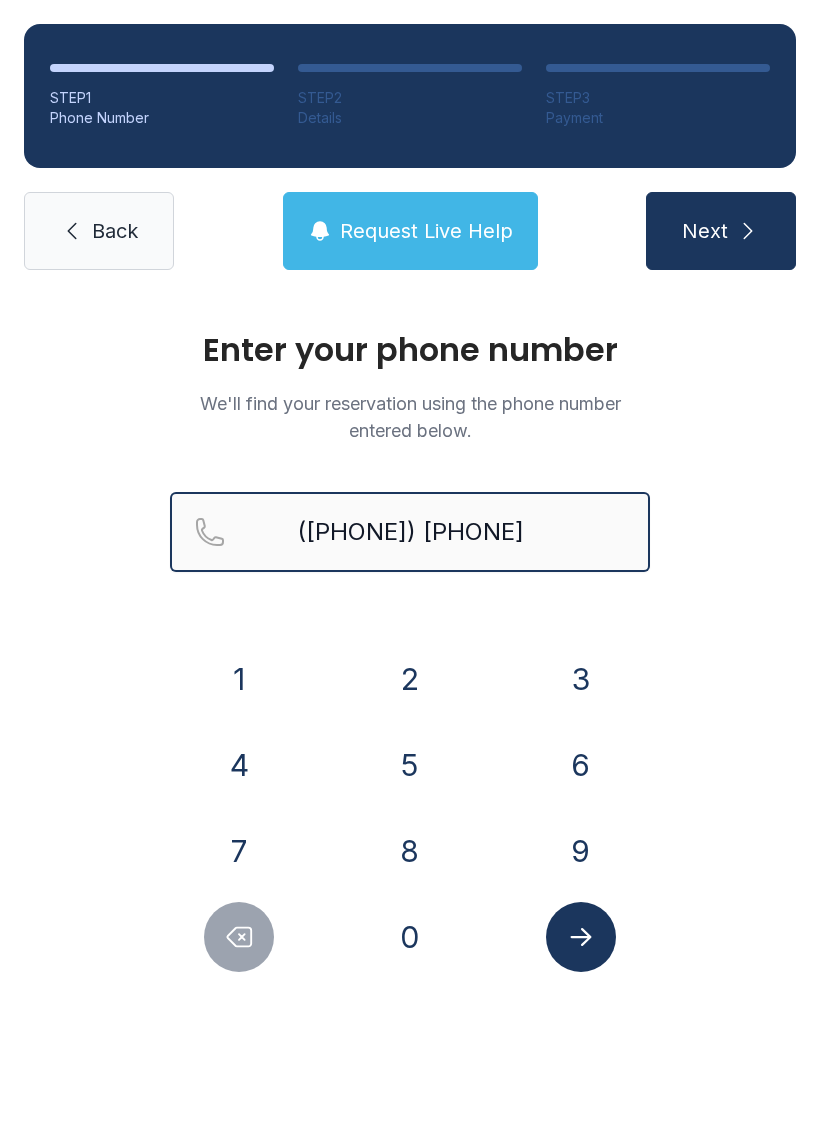 click on "([PHONE]) [PHONE]" at bounding box center (410, 532) 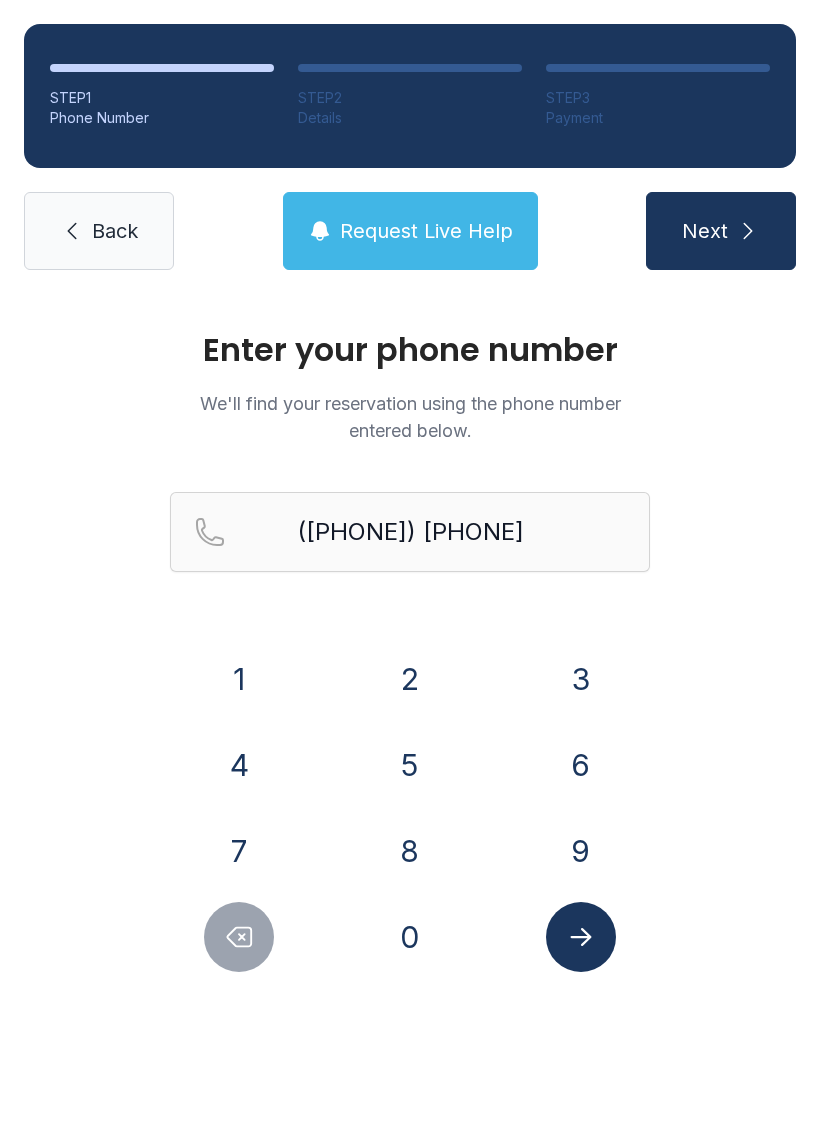 click on "Enter your phone number We'll find your reservation using the phone number entered below. ([PHONE]) [PHONE] [DIGIT] [DIGIT] [DIGIT] [DIGIT] [DIGIT] [DIGIT] [DIGIT] [DIGIT] [DIGIT] [DIGIT]" at bounding box center [410, 673] 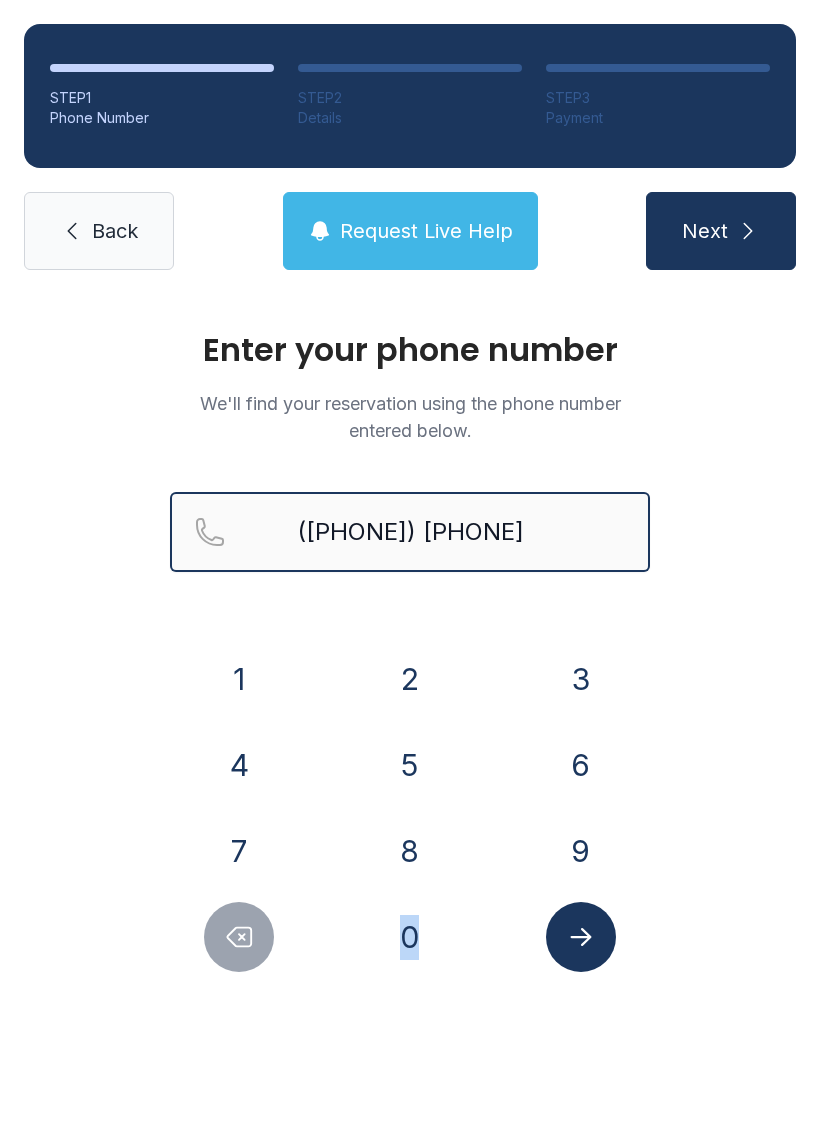 click on "([PHONE]) [PHONE]" at bounding box center [410, 532] 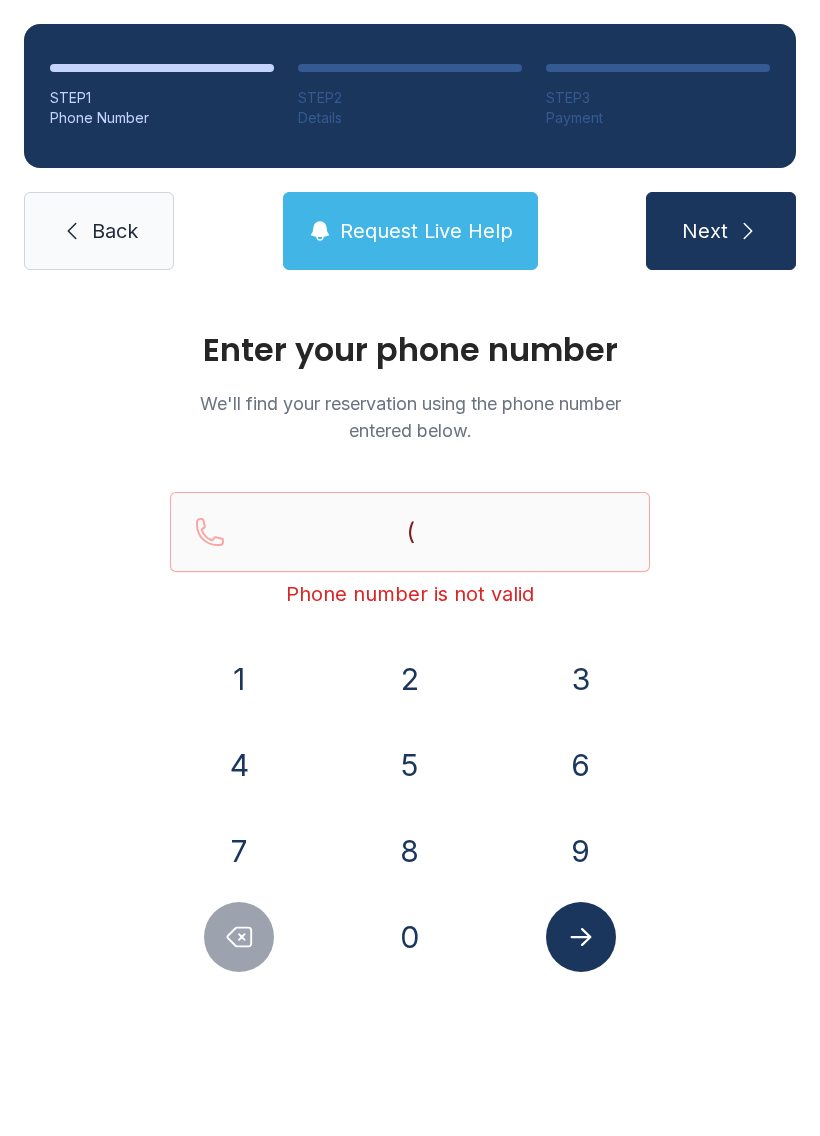 click on "Enter your phone number We'll find your reservation using the phone number entered below. ( Phone number is not valid 1 2 3 4 5 6 7 8 9 0" at bounding box center [410, 673] 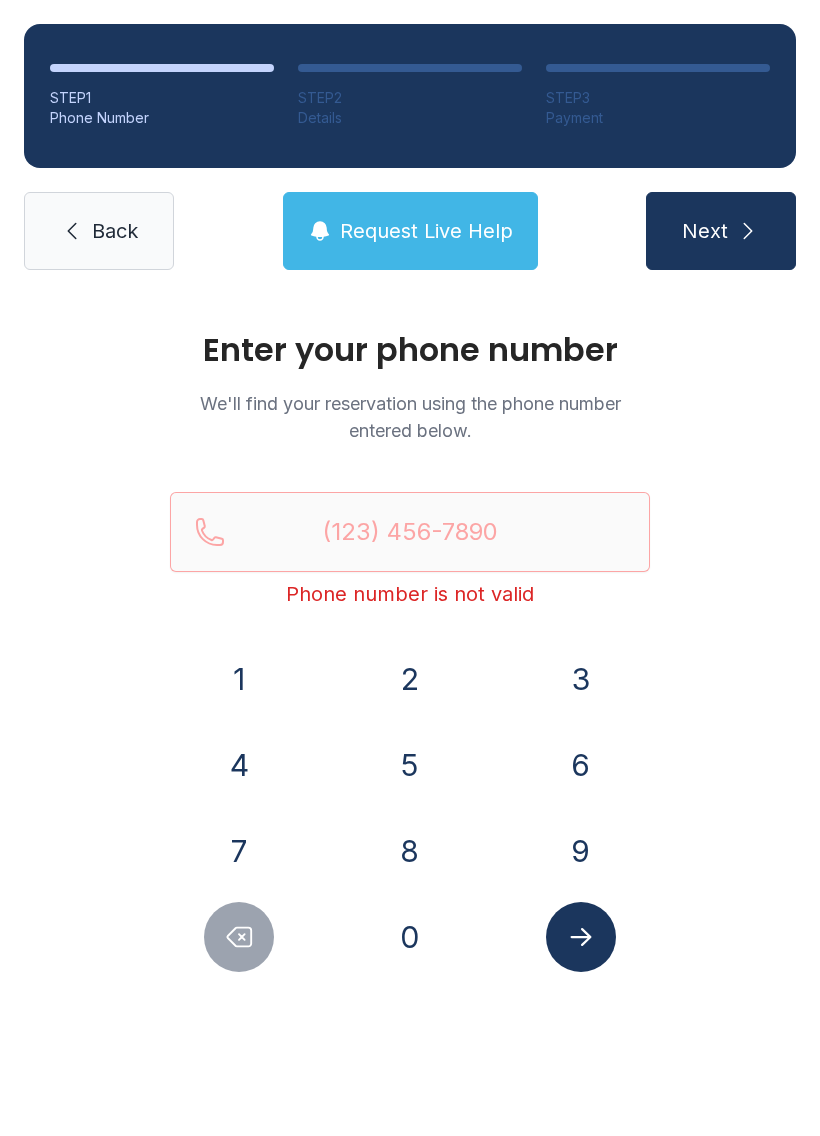 click on "8" at bounding box center [239, 679] 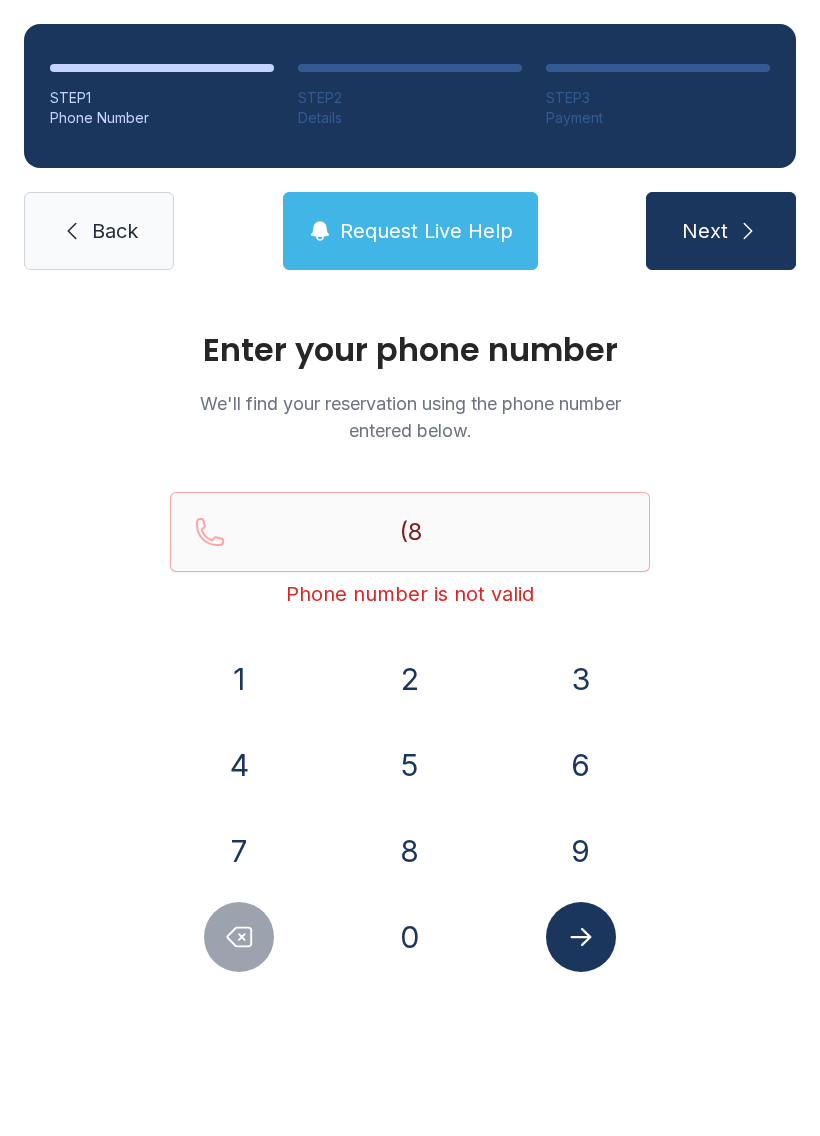 click on "6" at bounding box center [239, 679] 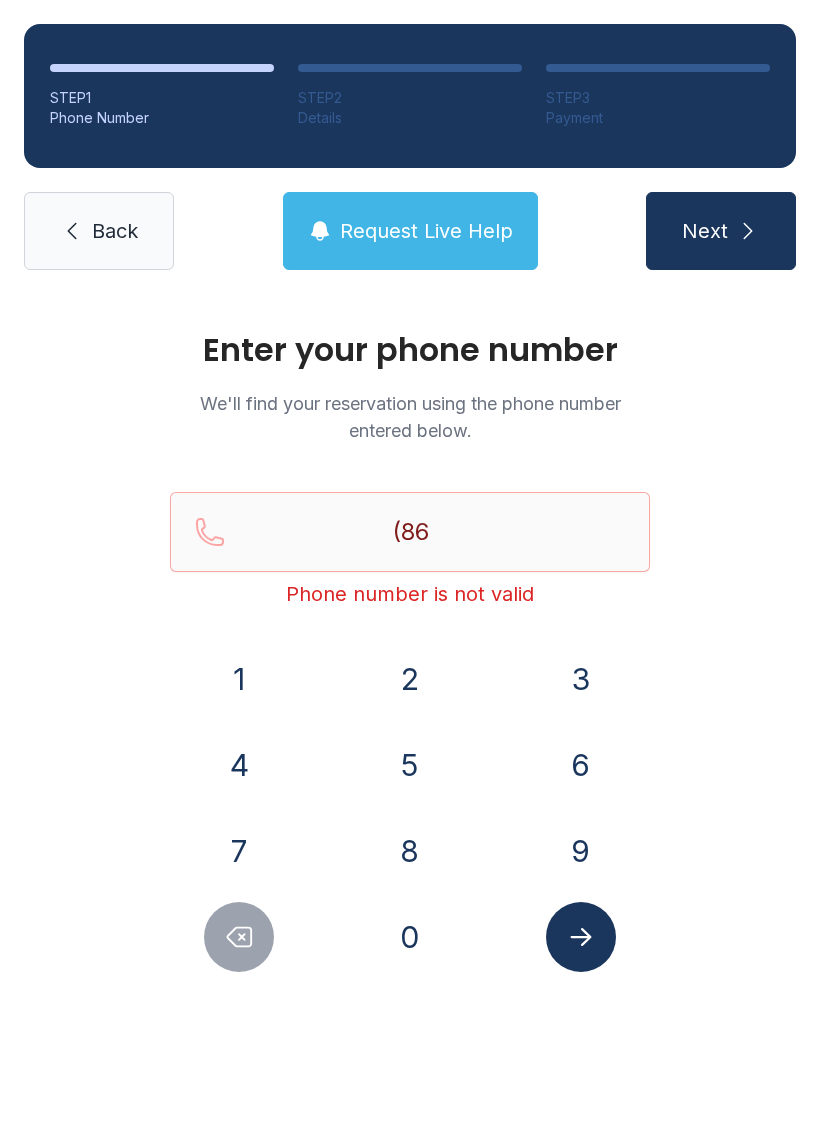 click on "0" at bounding box center [239, 679] 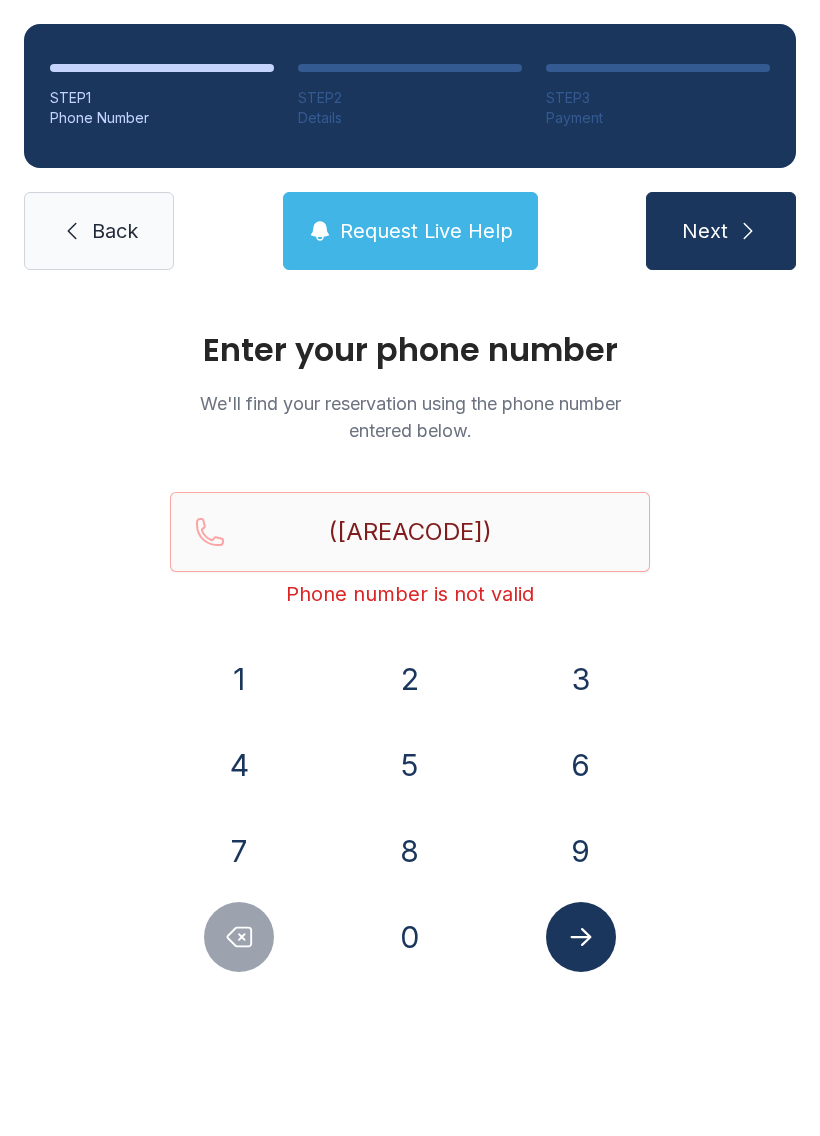 click on "4" at bounding box center [239, 679] 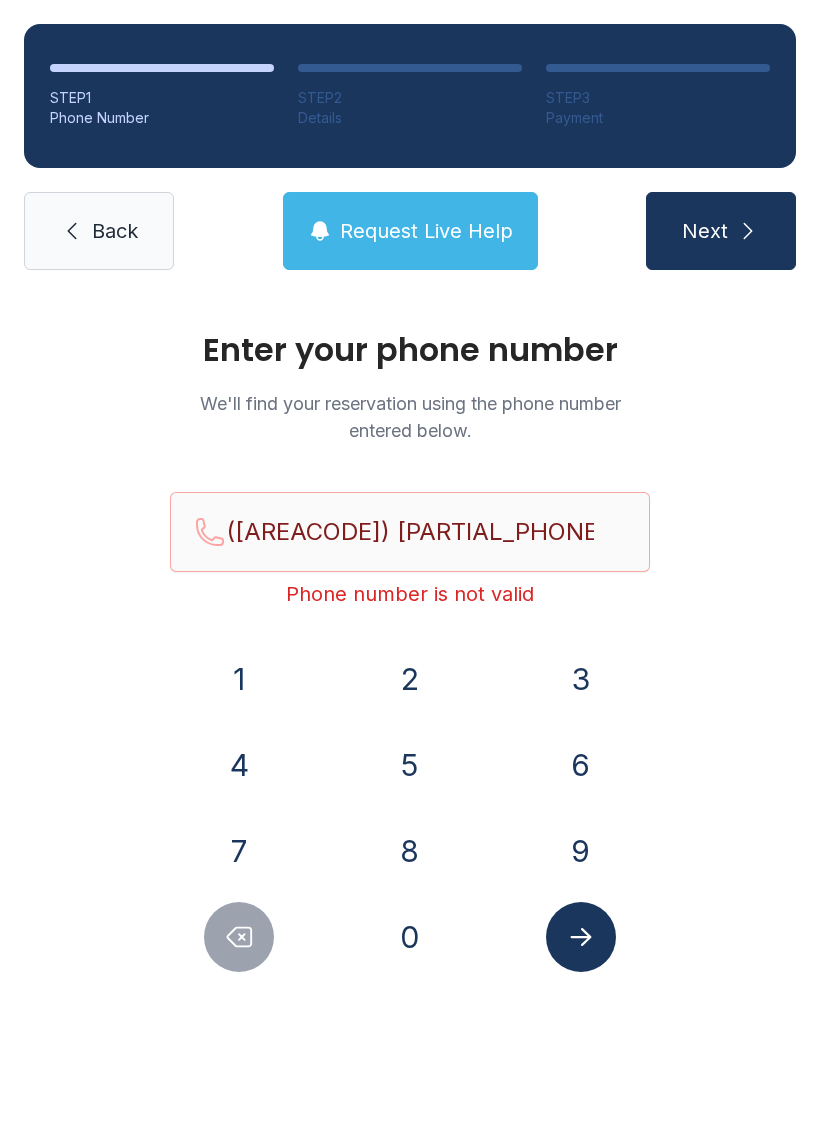 click on "6" at bounding box center [239, 679] 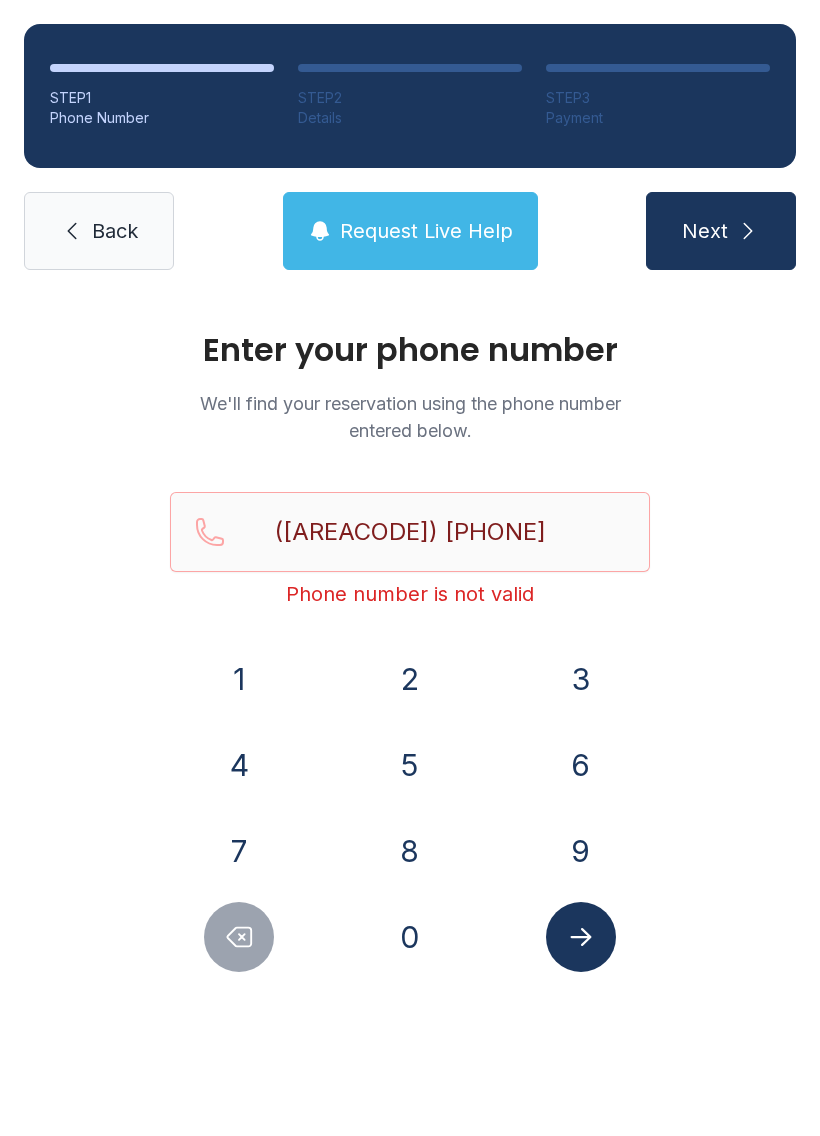 click on "5" at bounding box center [239, 679] 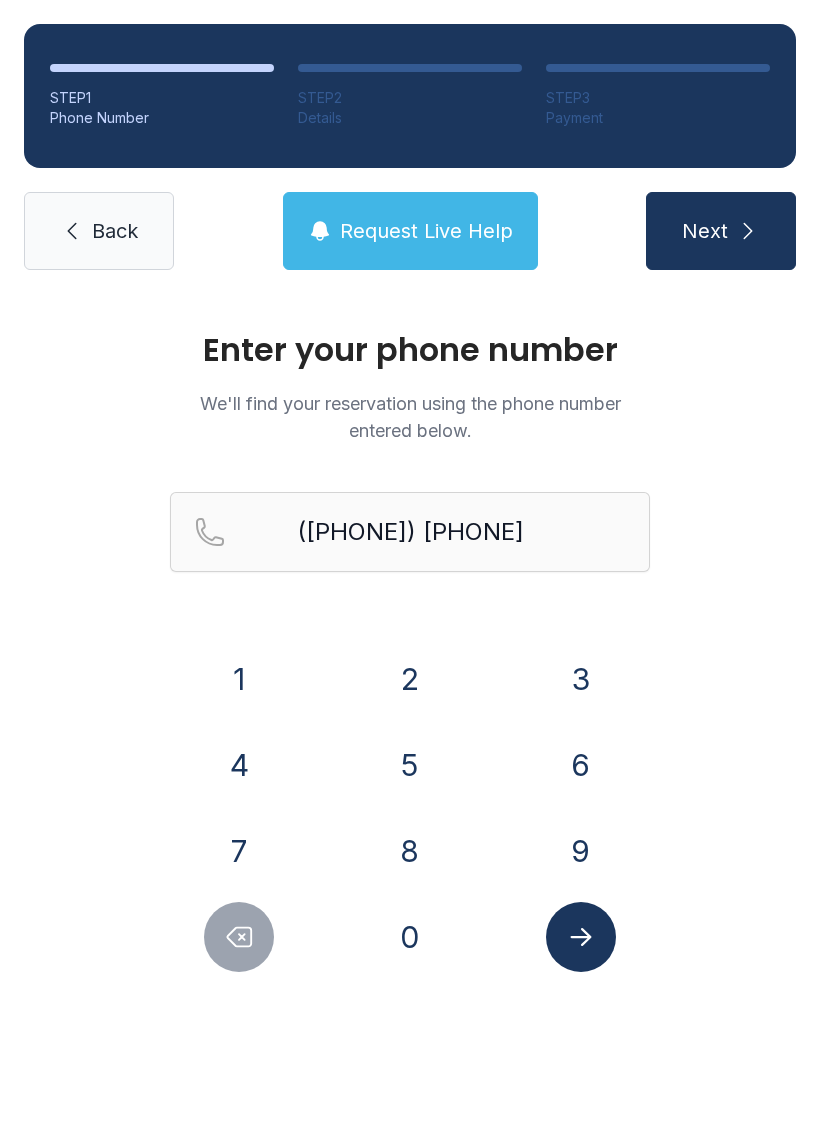 click at bounding box center [581, 937] 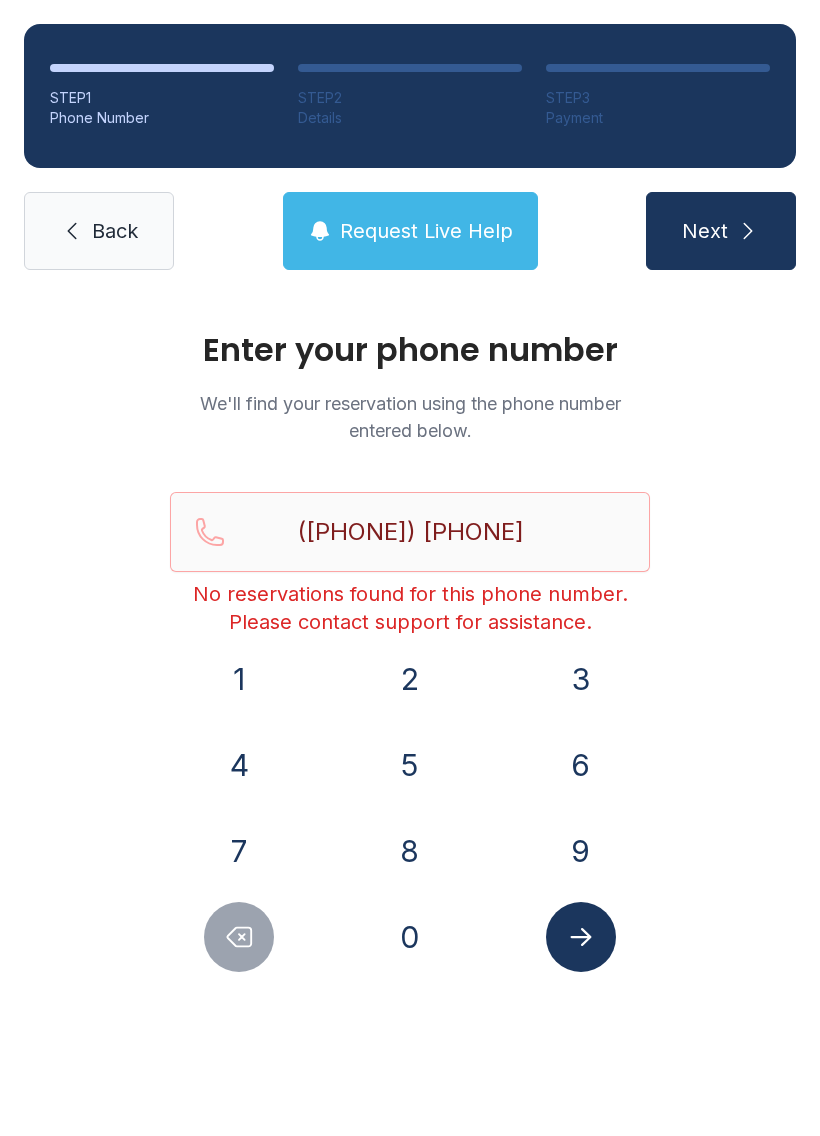click on "Back" at bounding box center [99, 231] 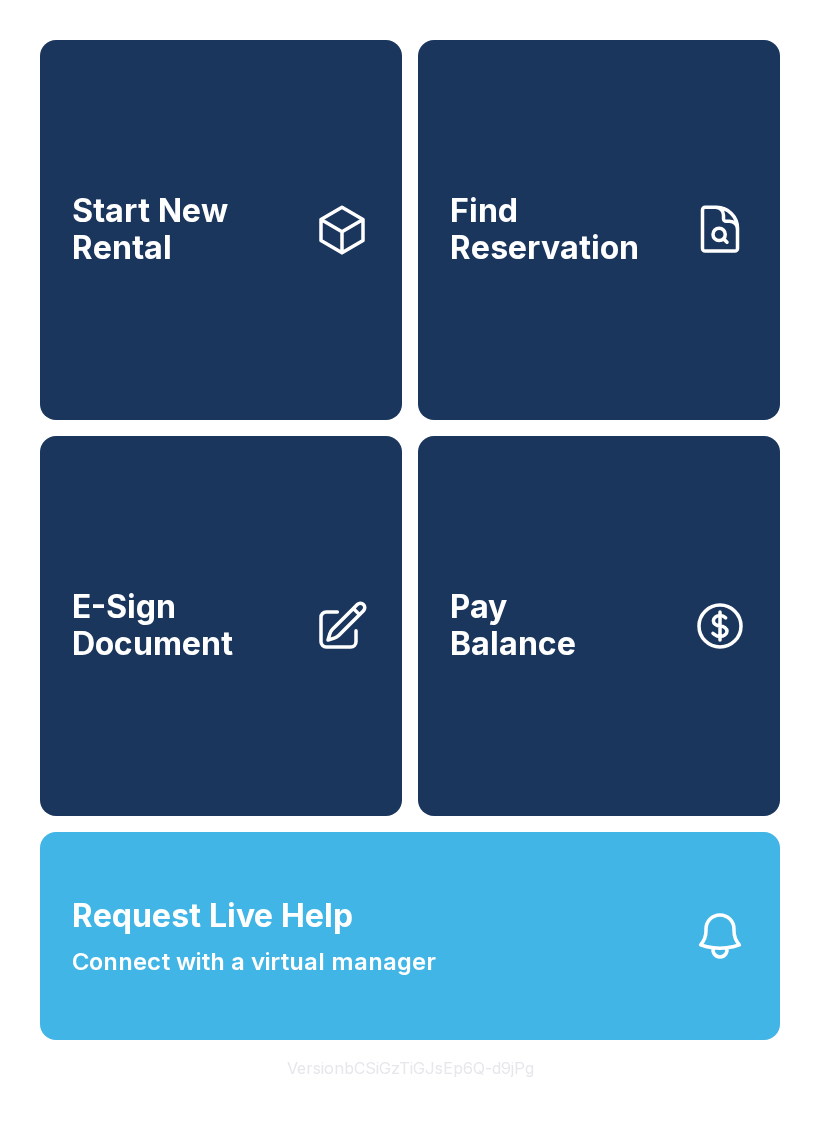 click on "Find Reservation" at bounding box center (563, 229) 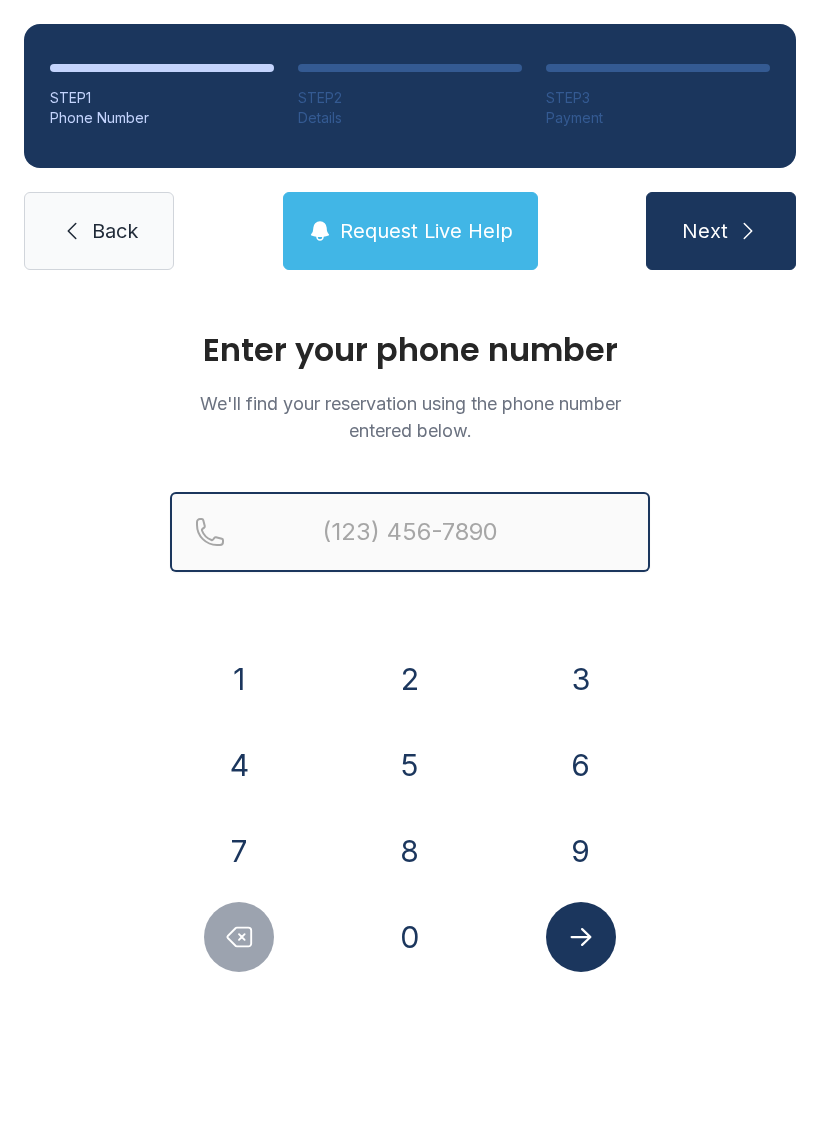 click at bounding box center (410, 532) 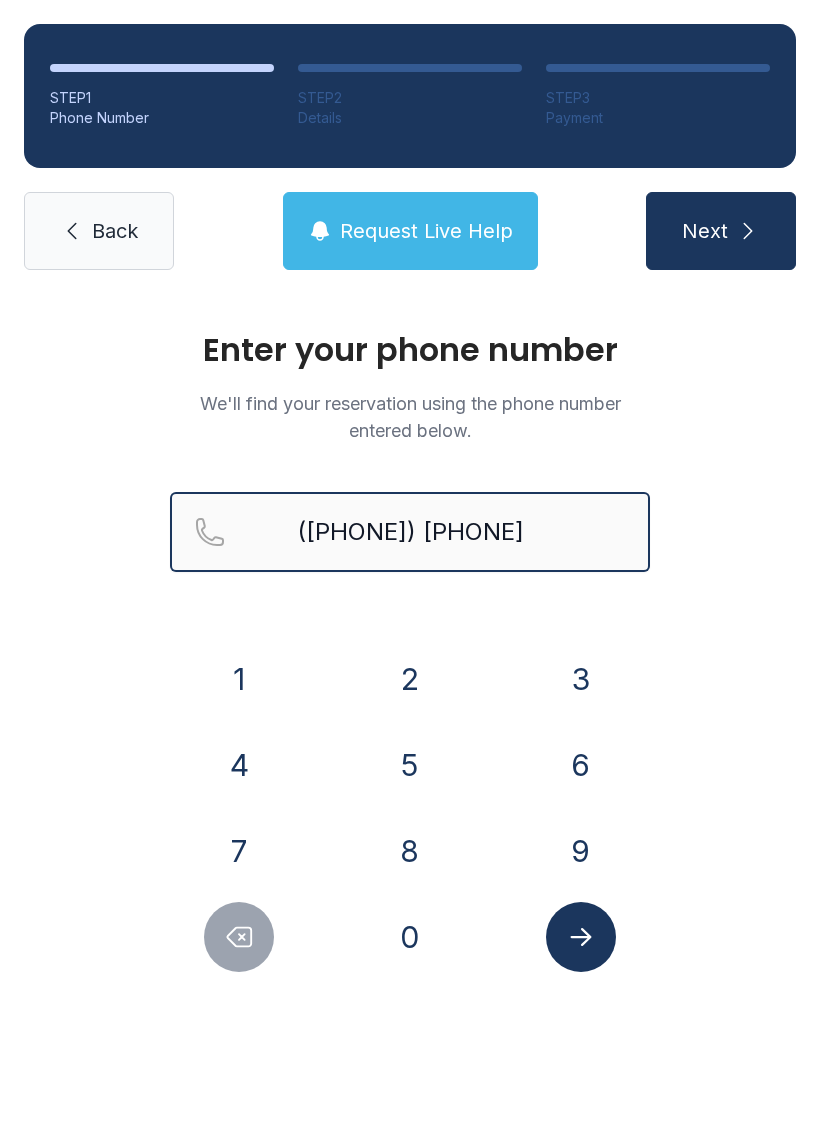type on "([PHONE]) [PHONE]" 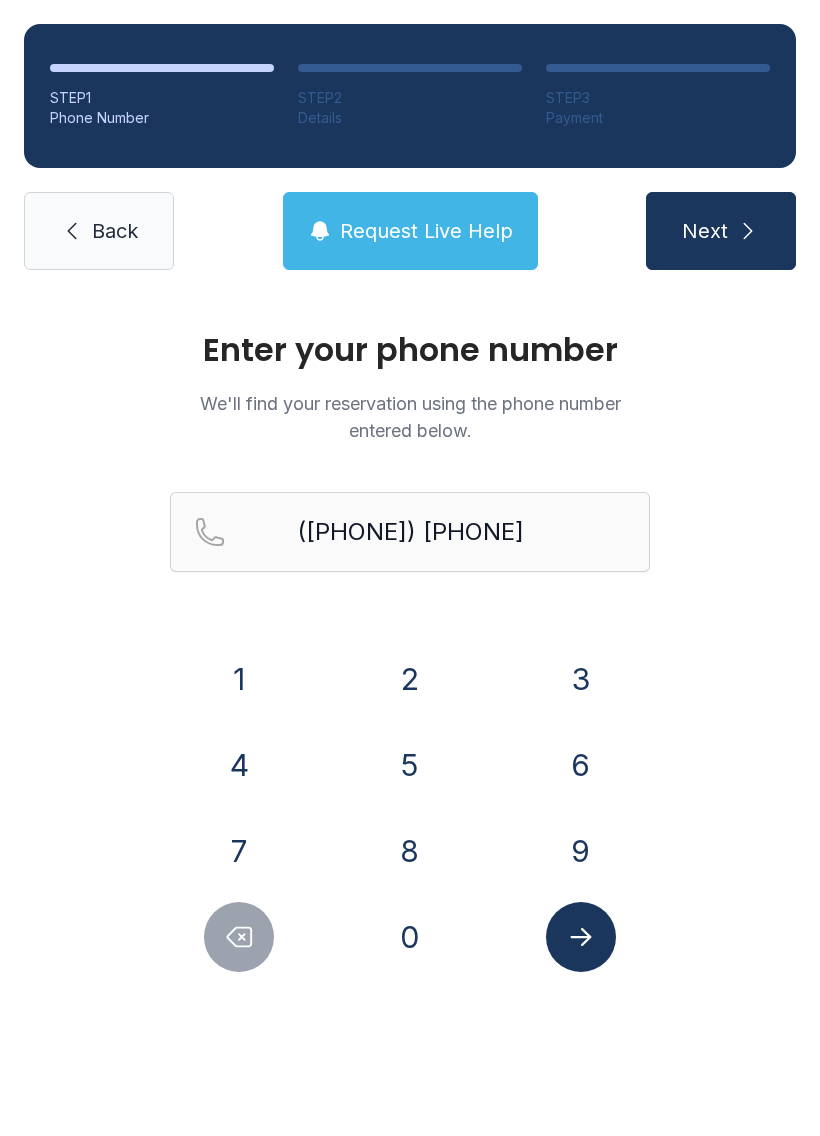 click at bounding box center [581, 937] 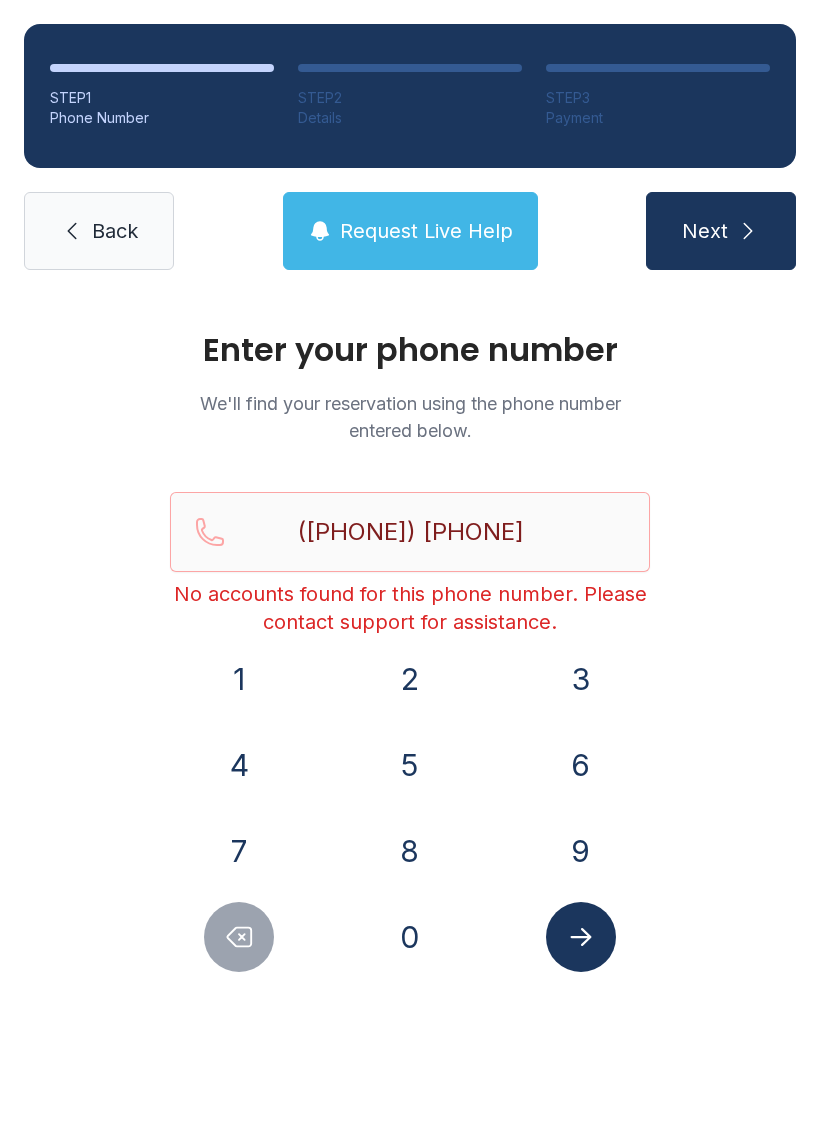 click on "Next" at bounding box center [705, 231] 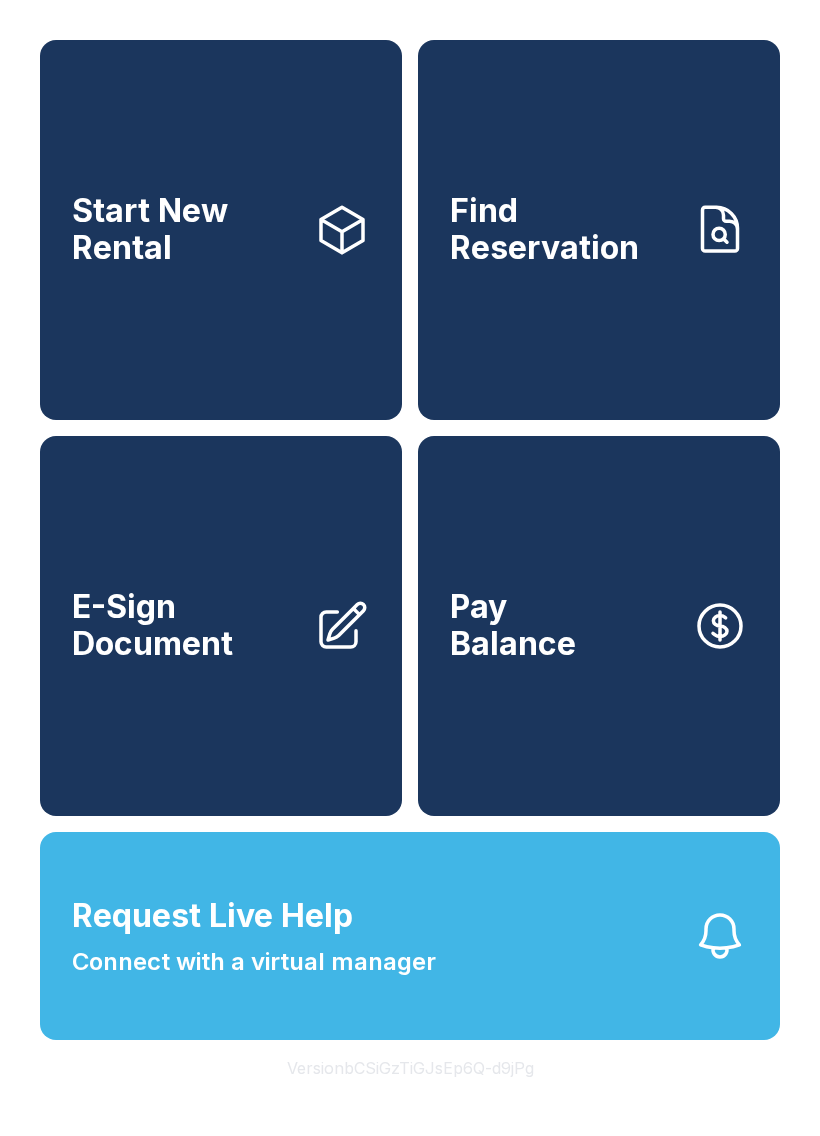 click on "Start New Rental" at bounding box center [185, 229] 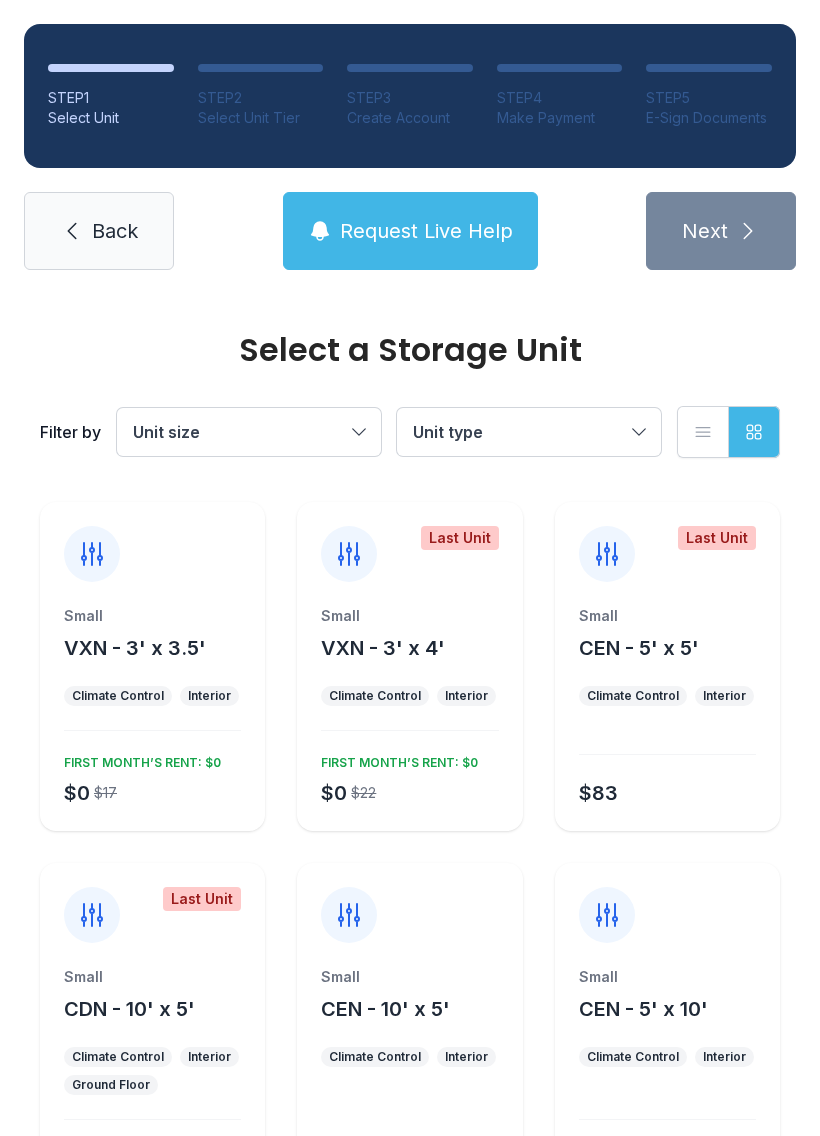 click on "Back" at bounding box center (115, 231) 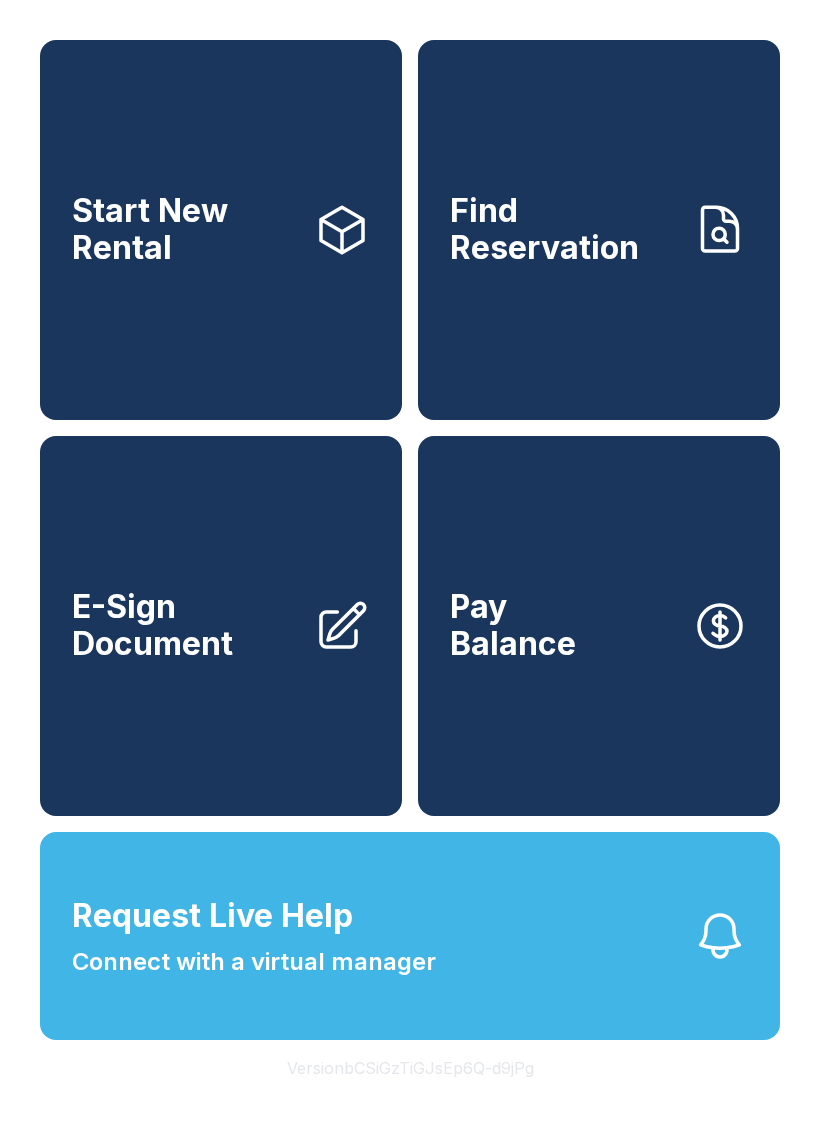 click on "Request Live Help Connect with a virtual manager" at bounding box center (410, 936) 